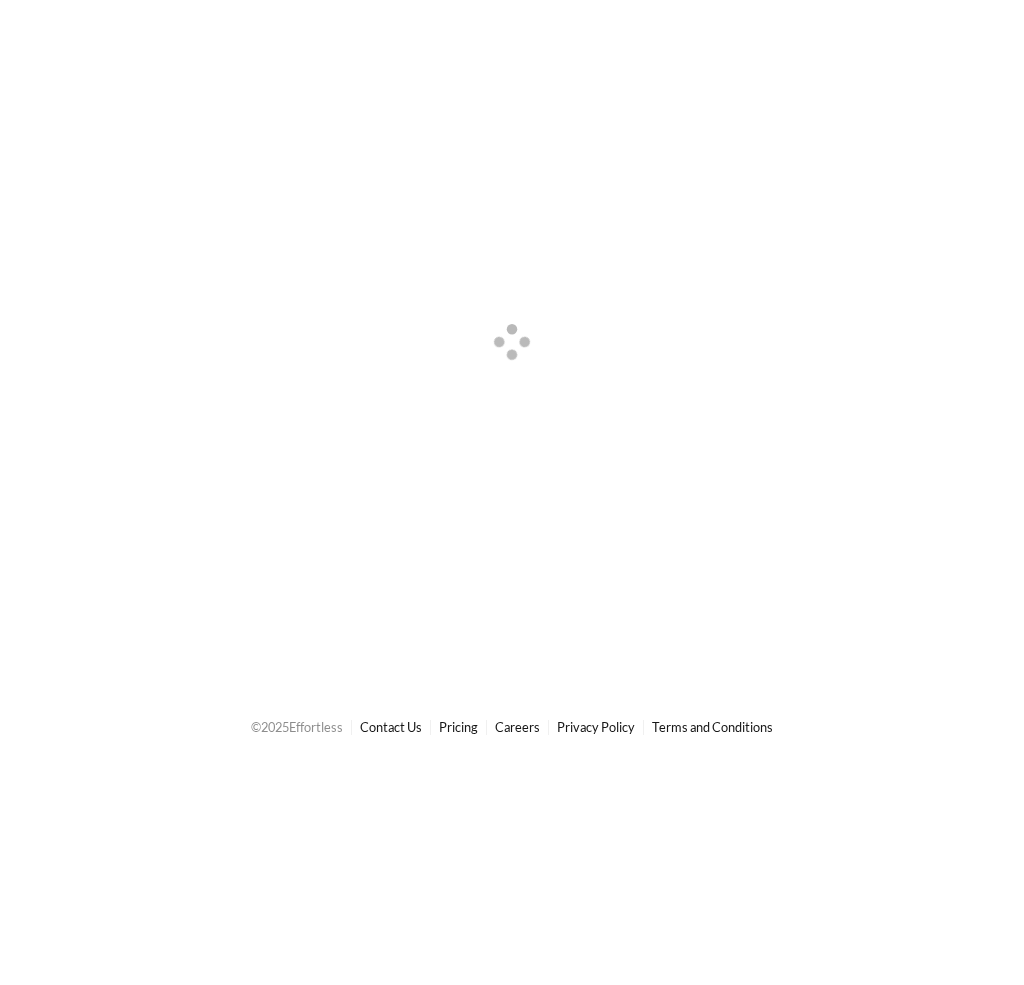 scroll, scrollTop: 0, scrollLeft: 0, axis: both 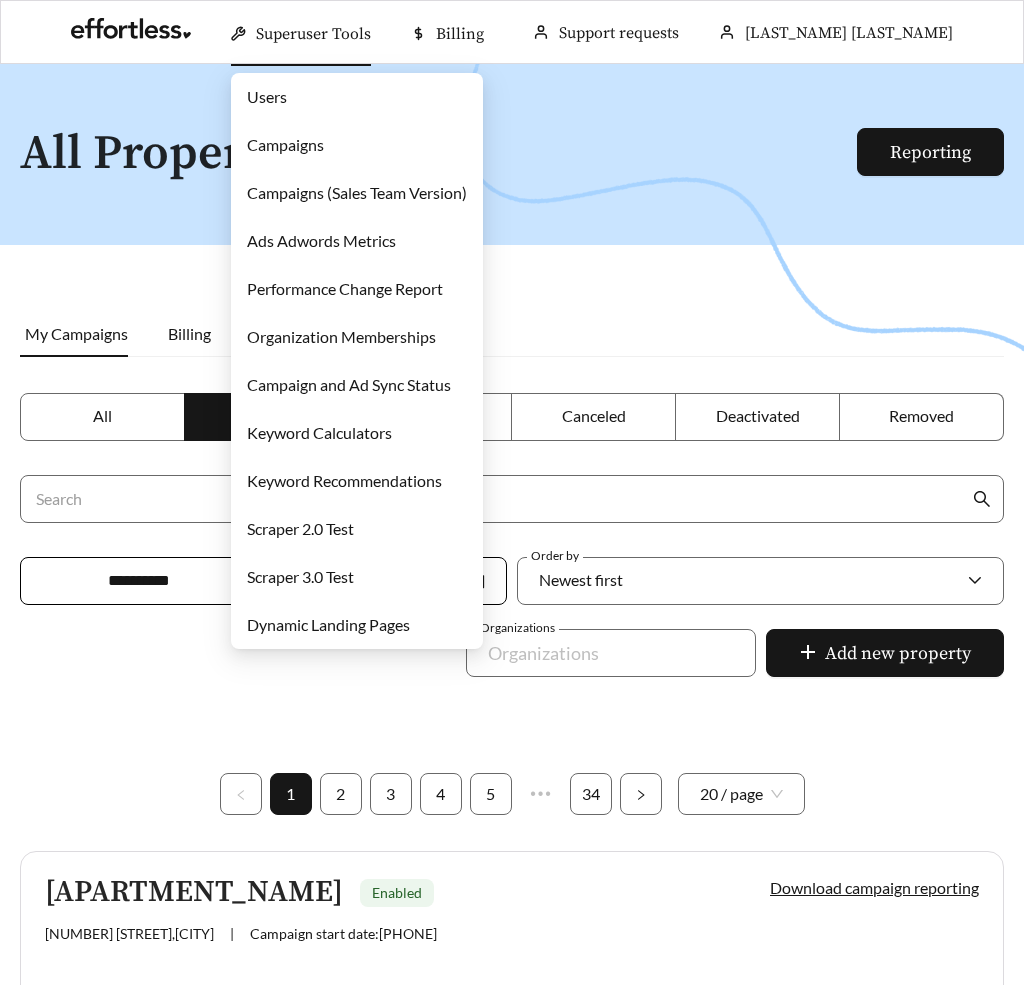 click on "Campaigns" at bounding box center [285, 144] 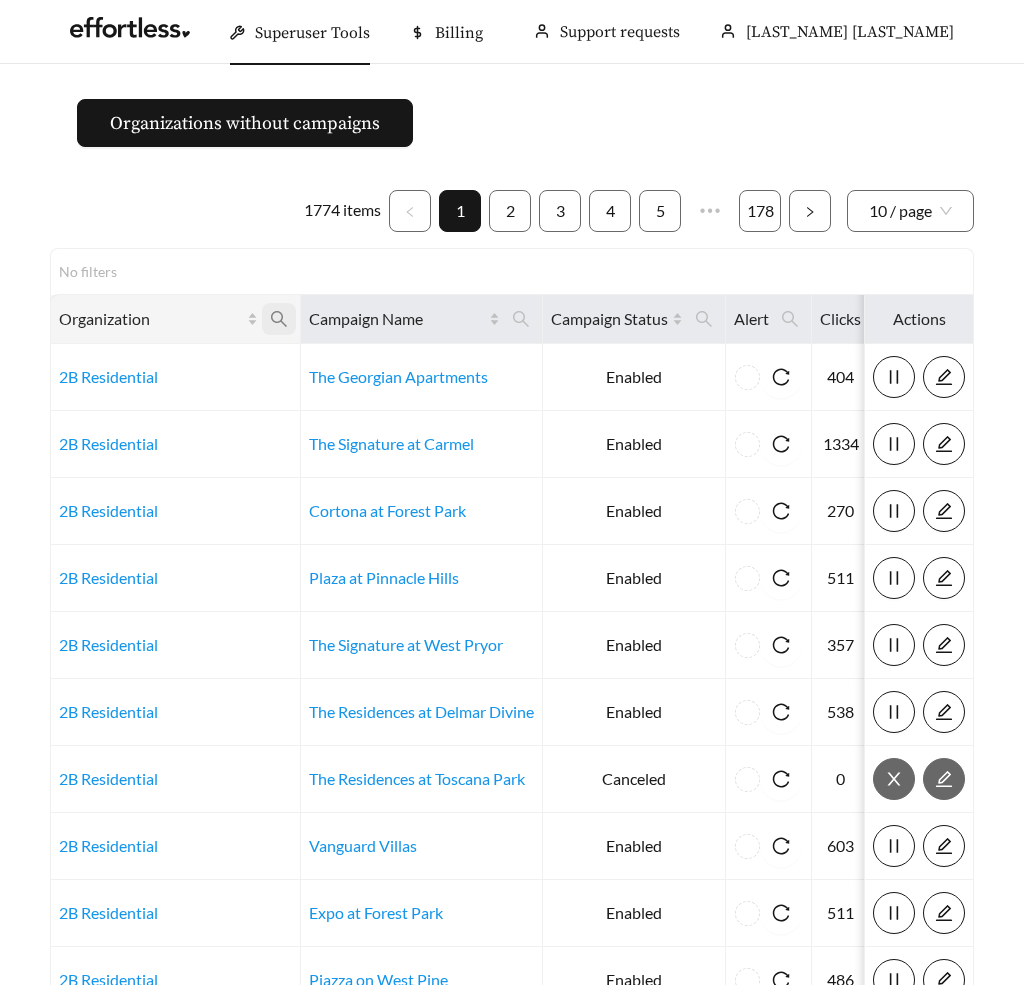 click 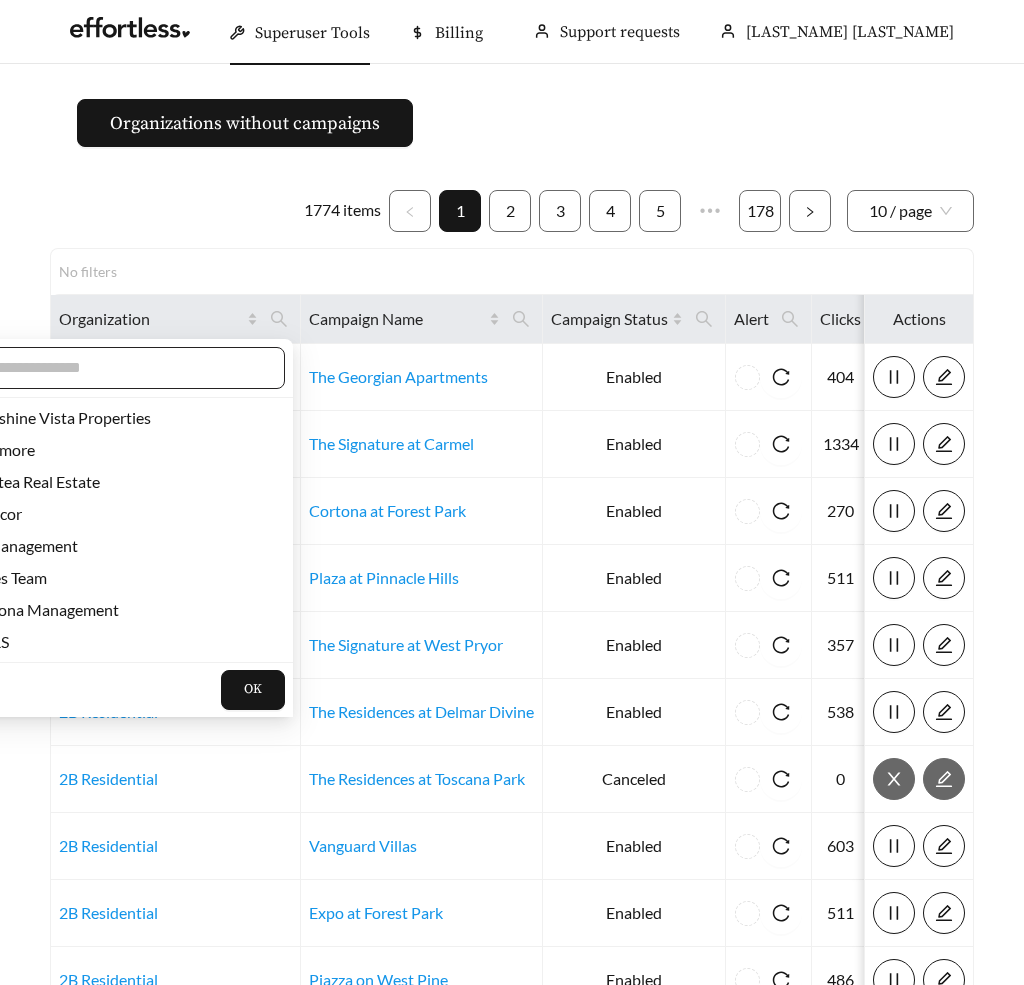 click at bounding box center (120, 368) 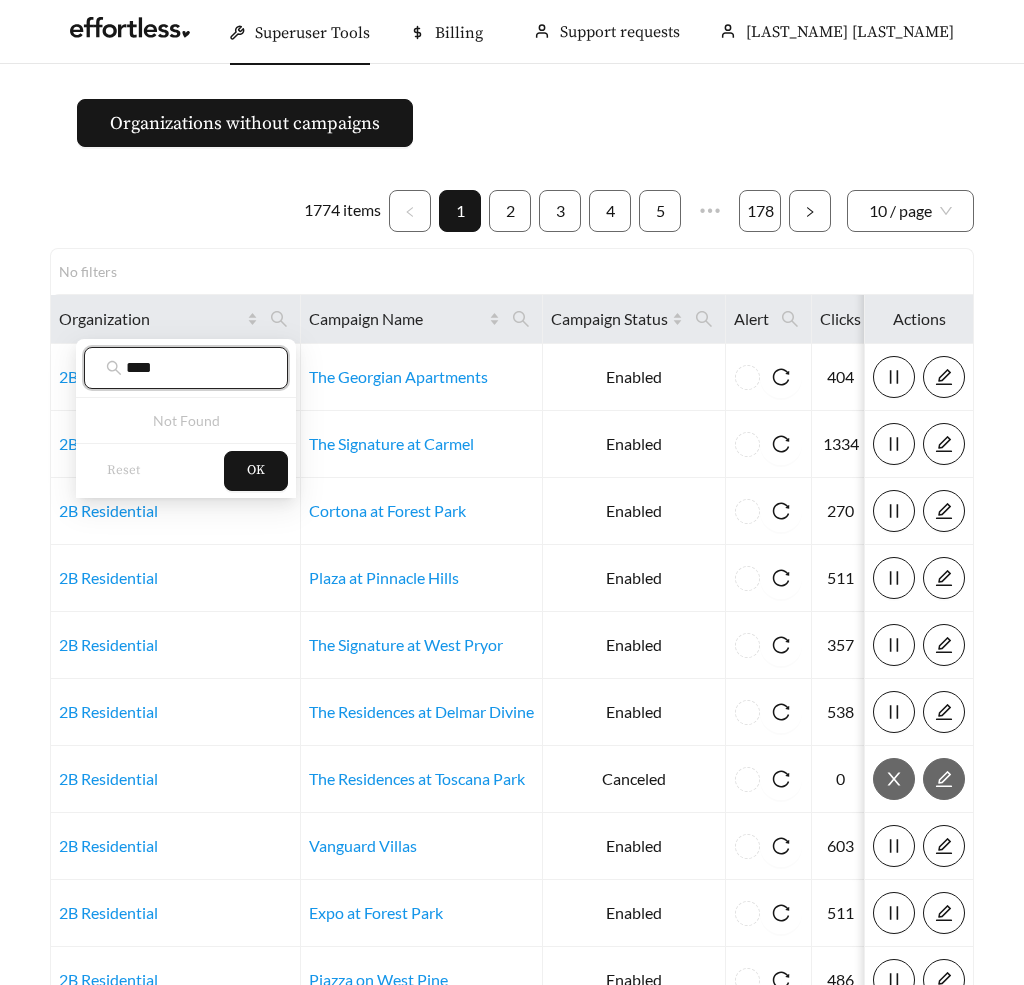 click on "****" at bounding box center (196, 368) 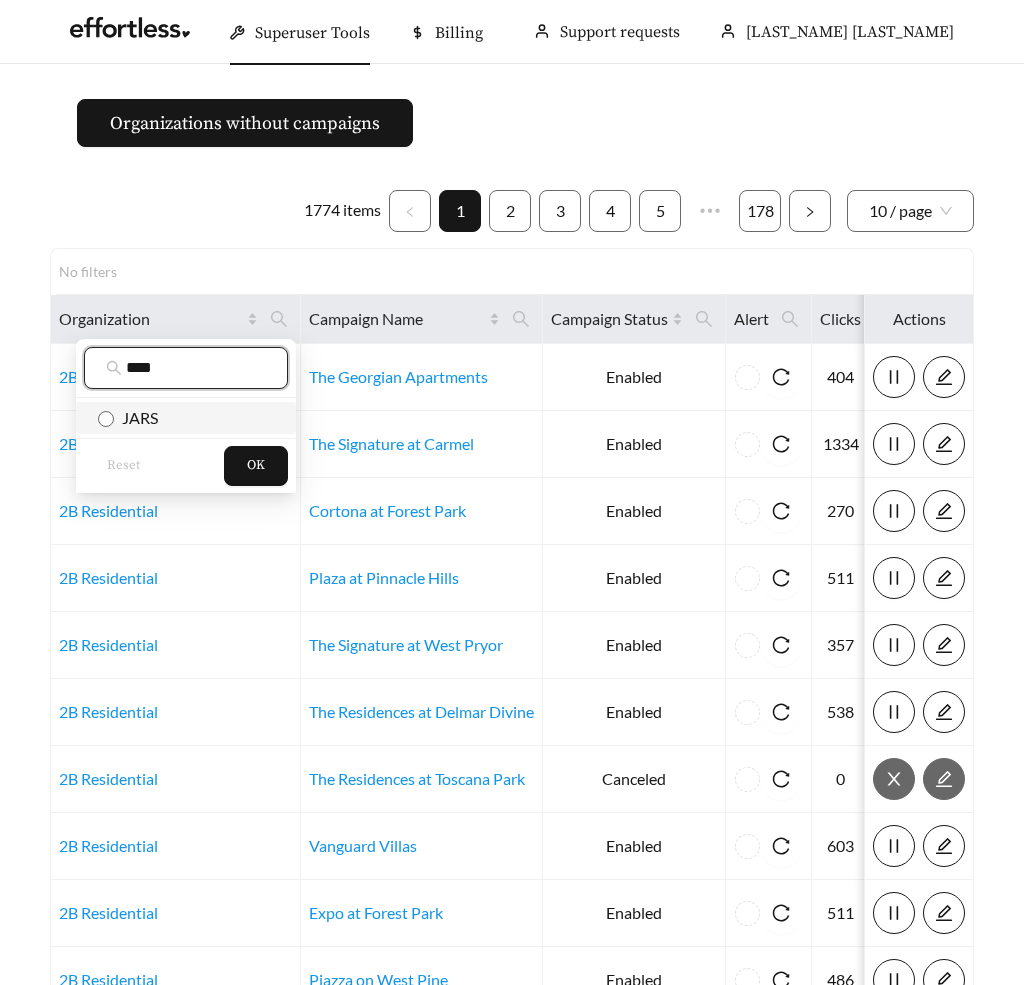 type on "****" 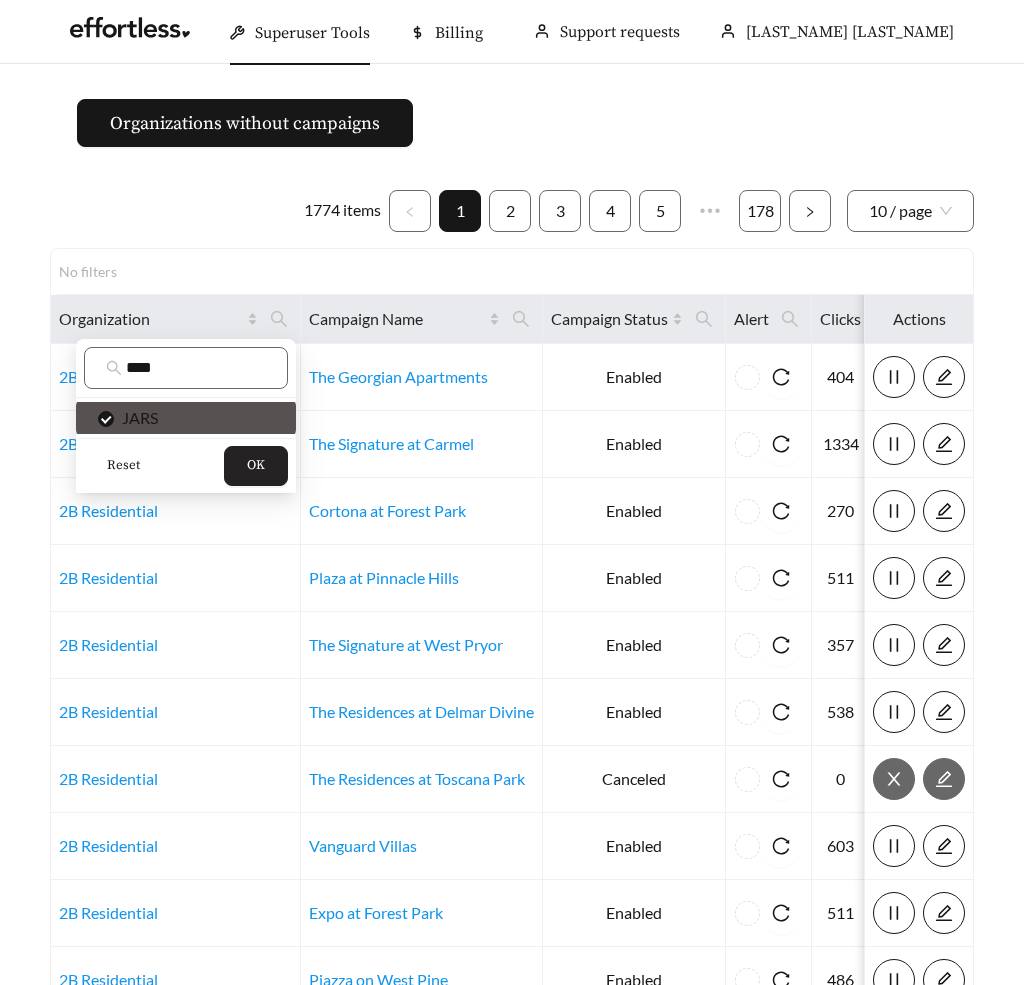 click on "OK" at bounding box center (256, 466) 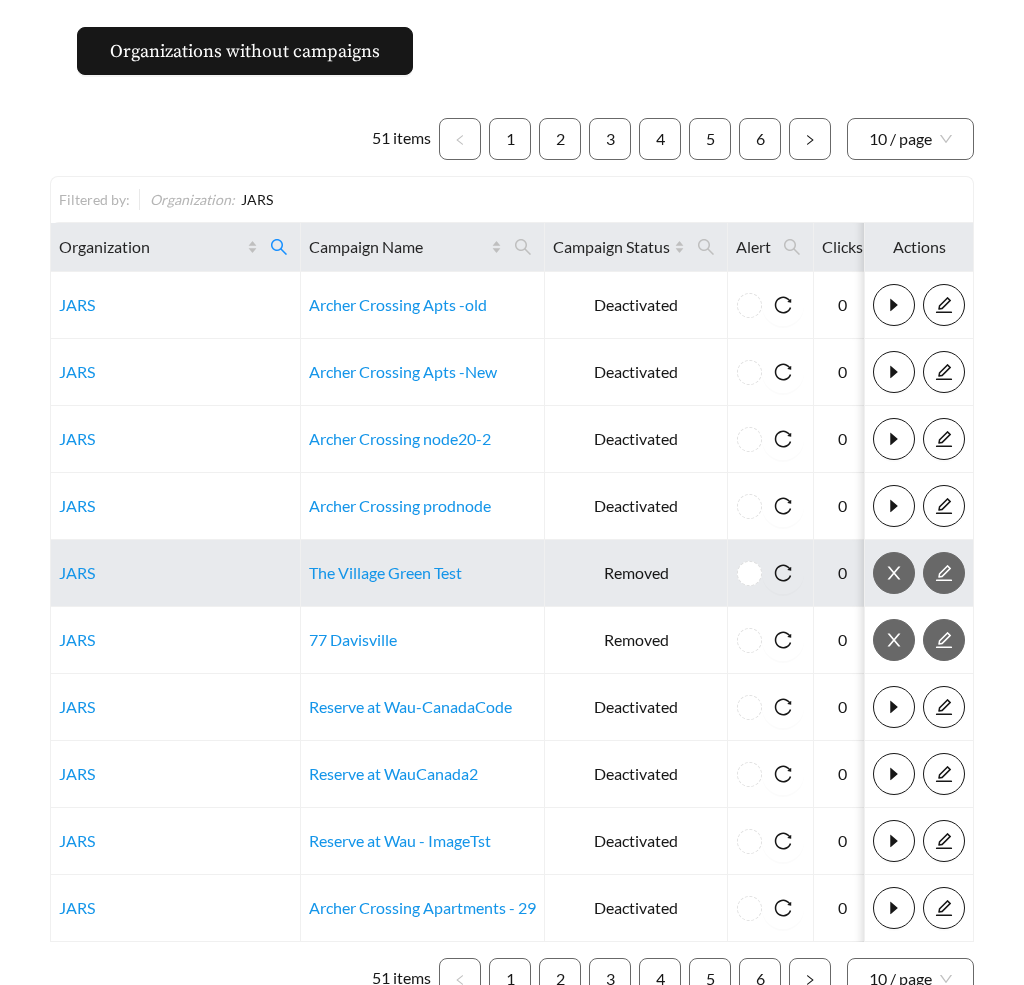 scroll, scrollTop: 207, scrollLeft: 0, axis: vertical 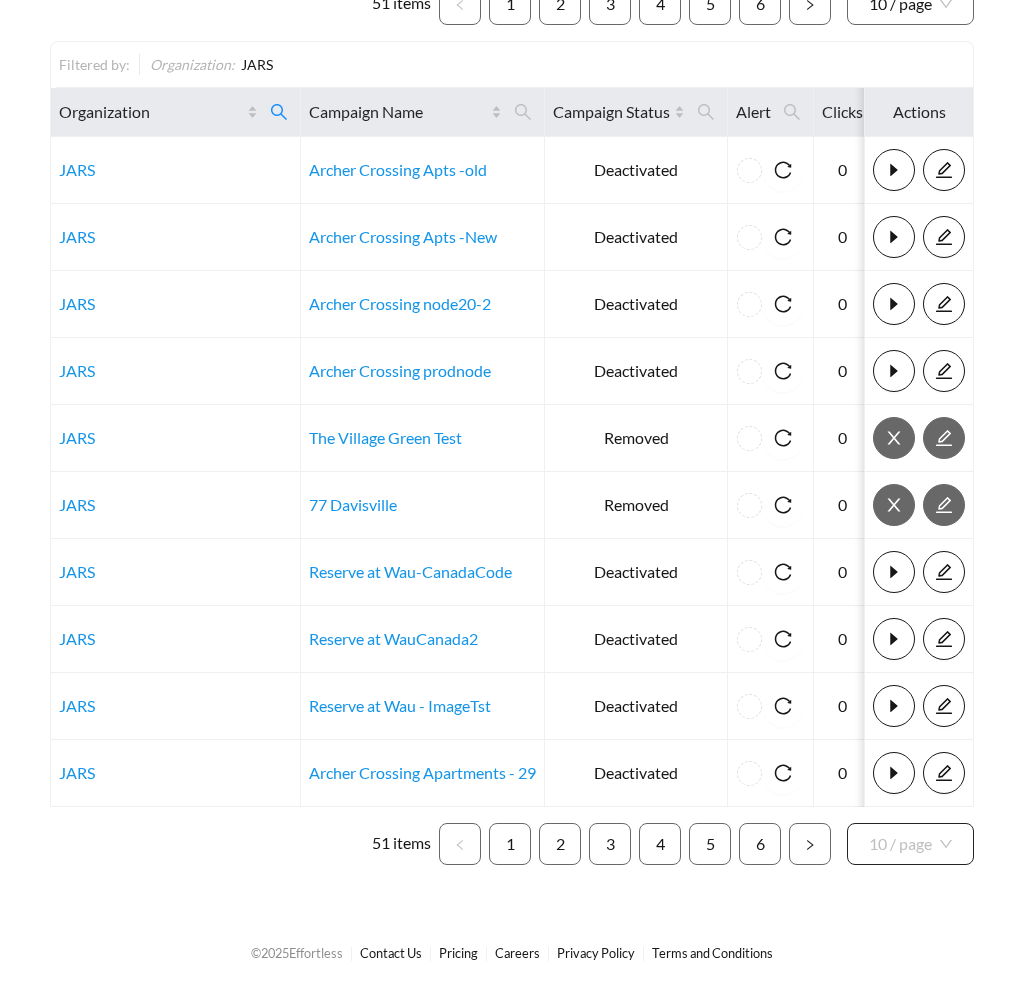 click on "10 / page" at bounding box center [910, 844] 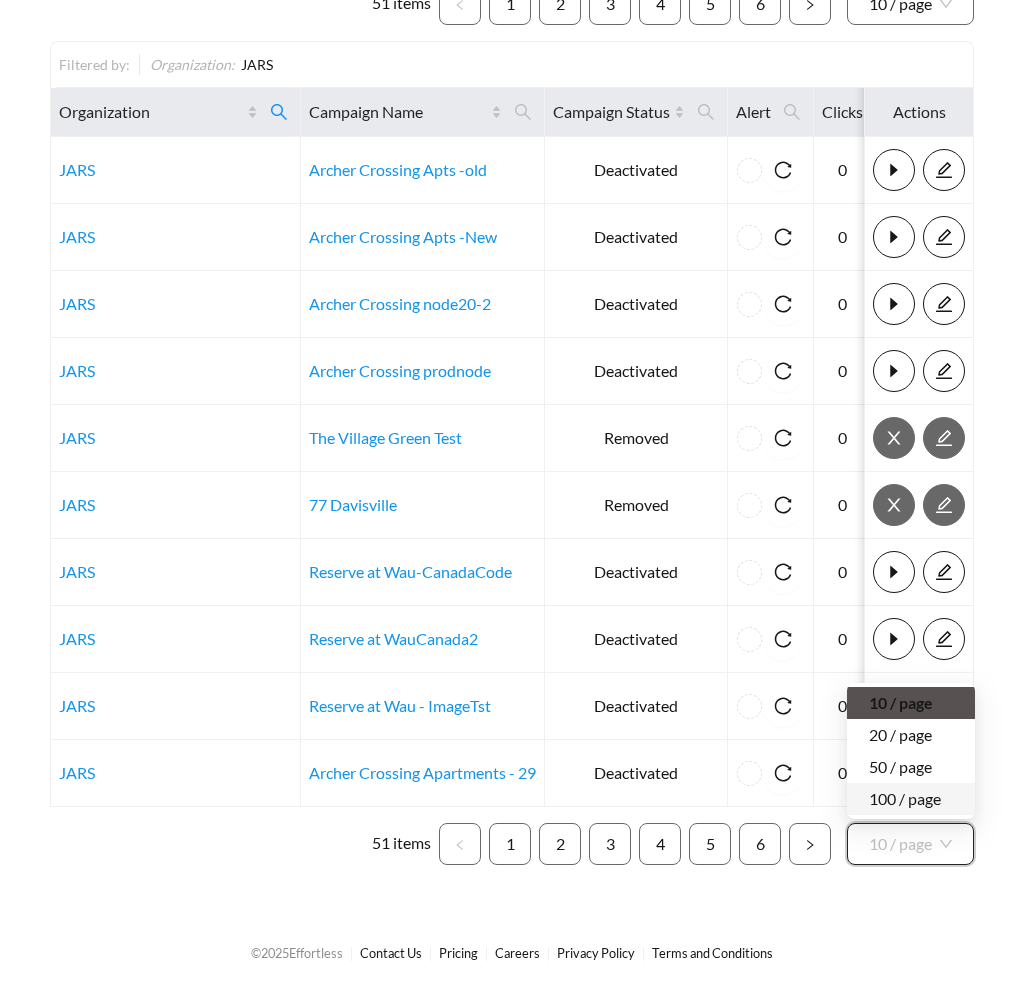 click on "100 / page" at bounding box center (911, 799) 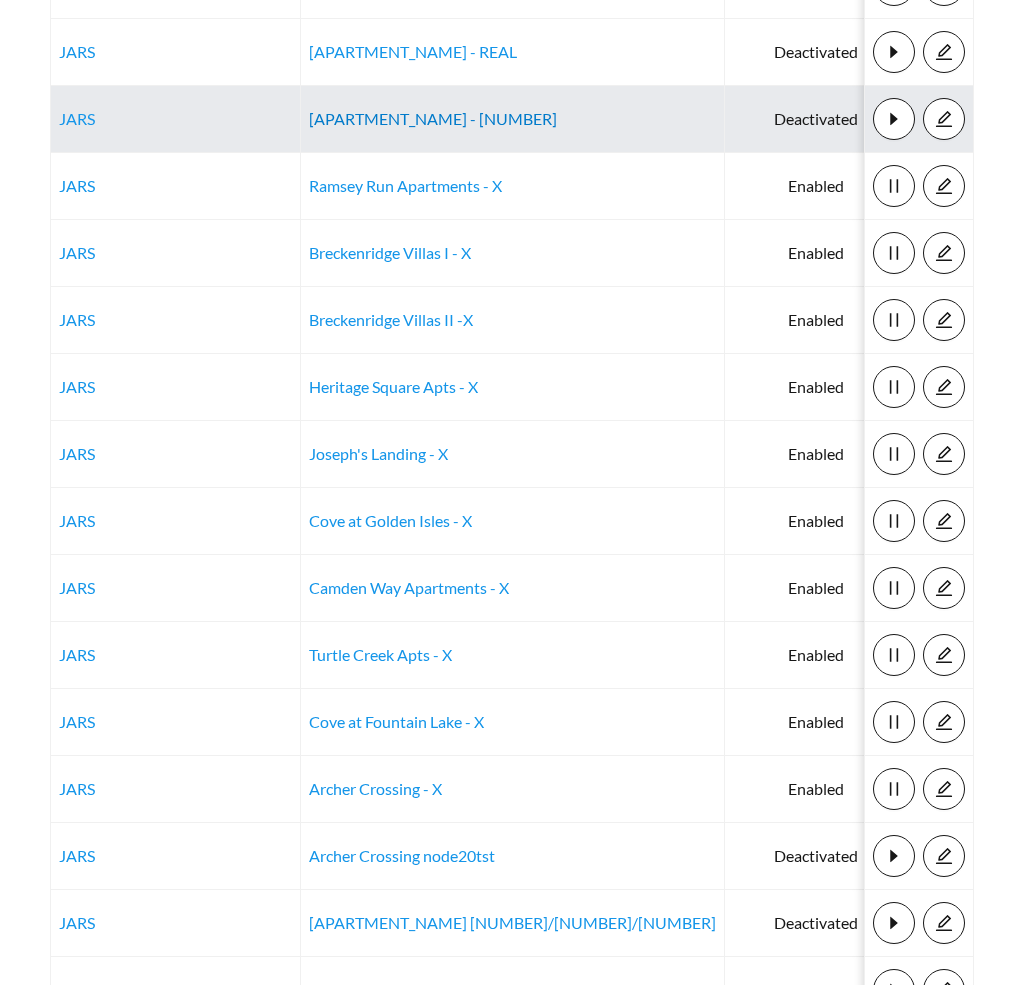 scroll, scrollTop: 1804, scrollLeft: 0, axis: vertical 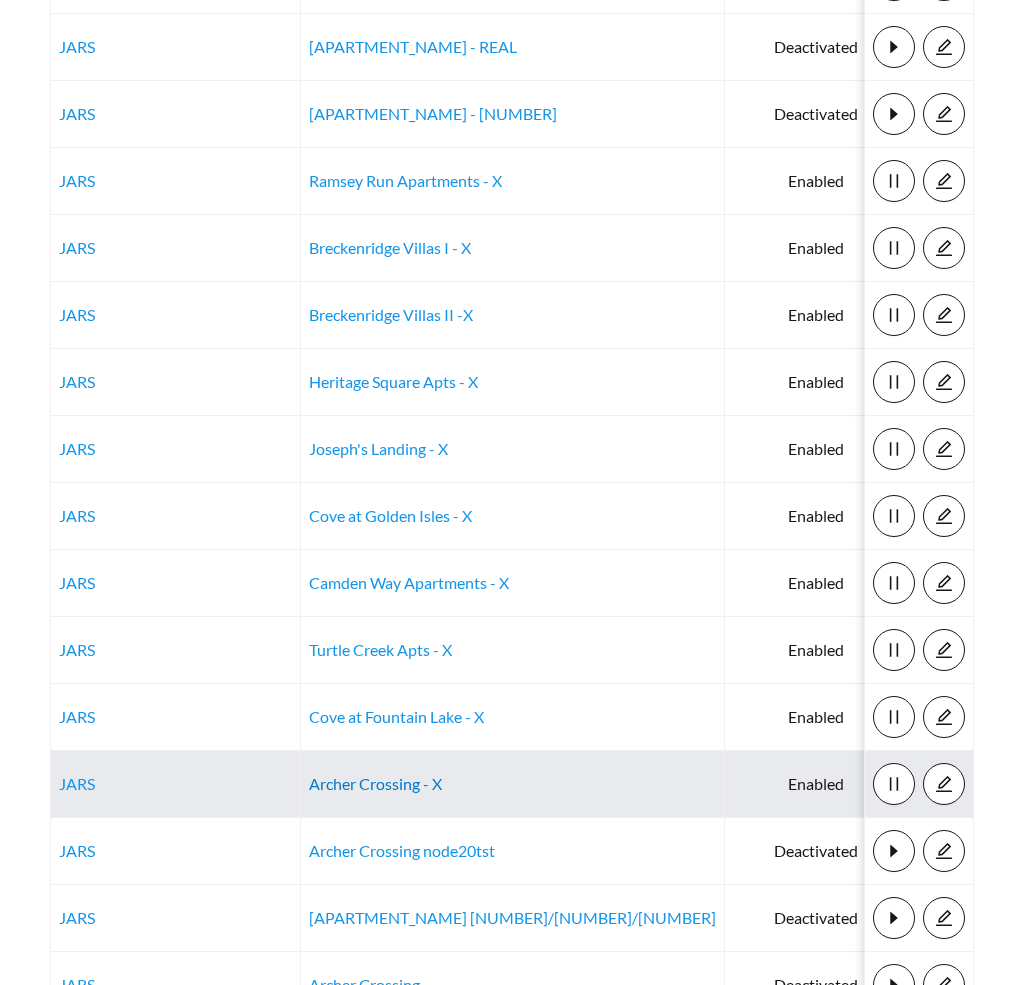 click on "Archer Crossing - X" at bounding box center (375, 783) 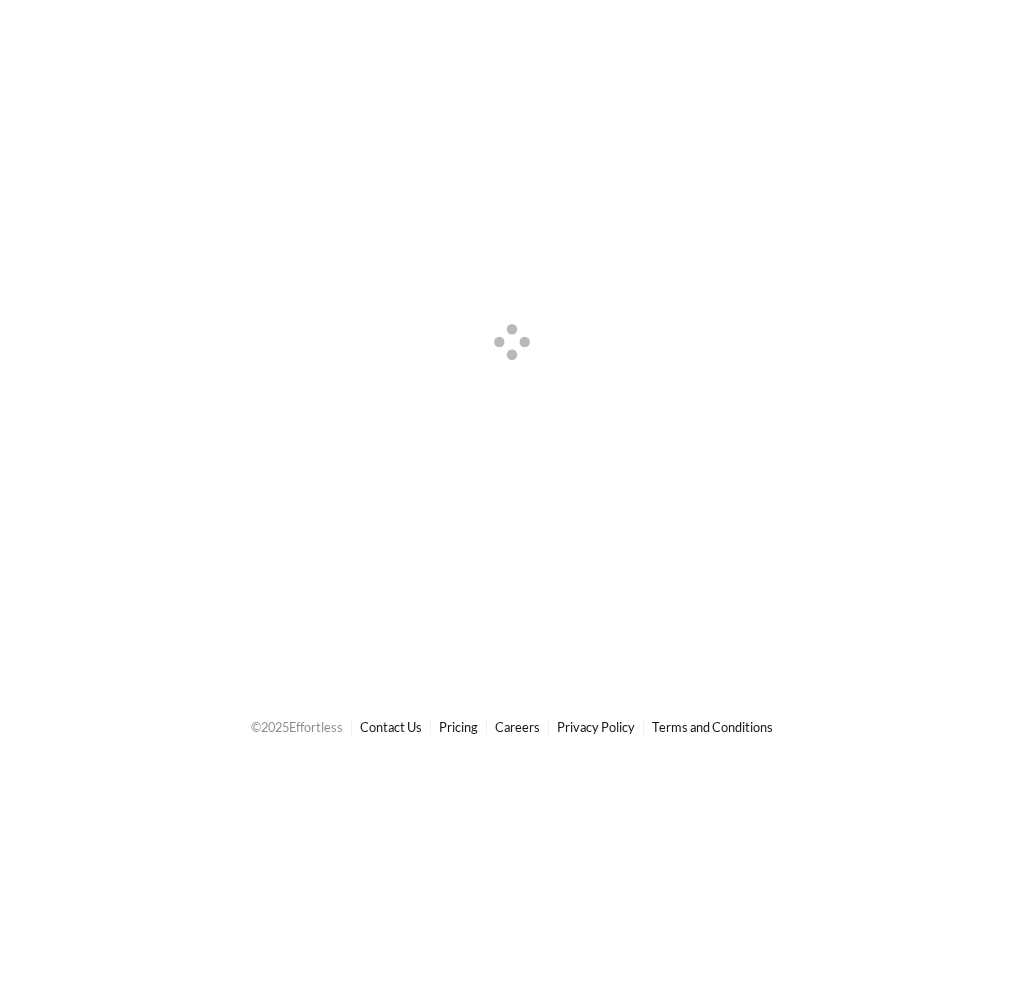 scroll, scrollTop: 0, scrollLeft: 0, axis: both 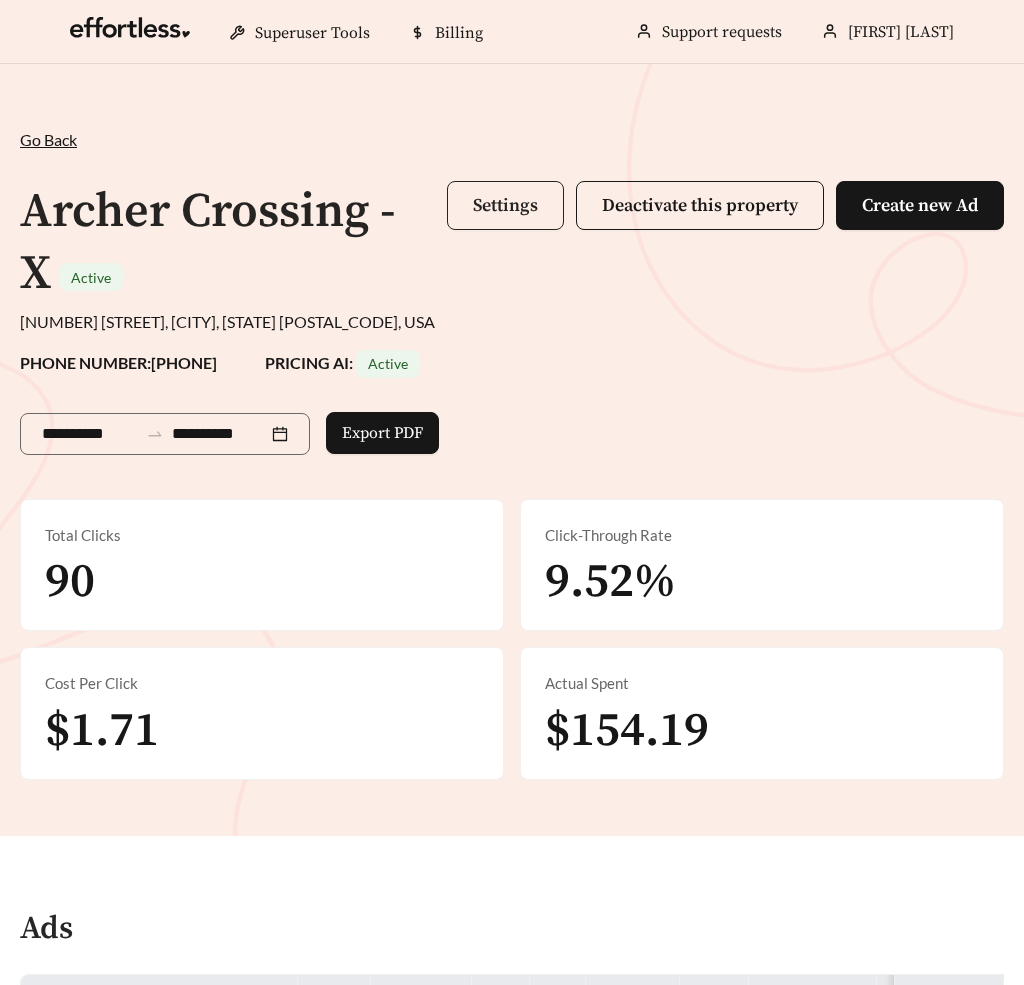 click on "Settings" at bounding box center [505, 205] 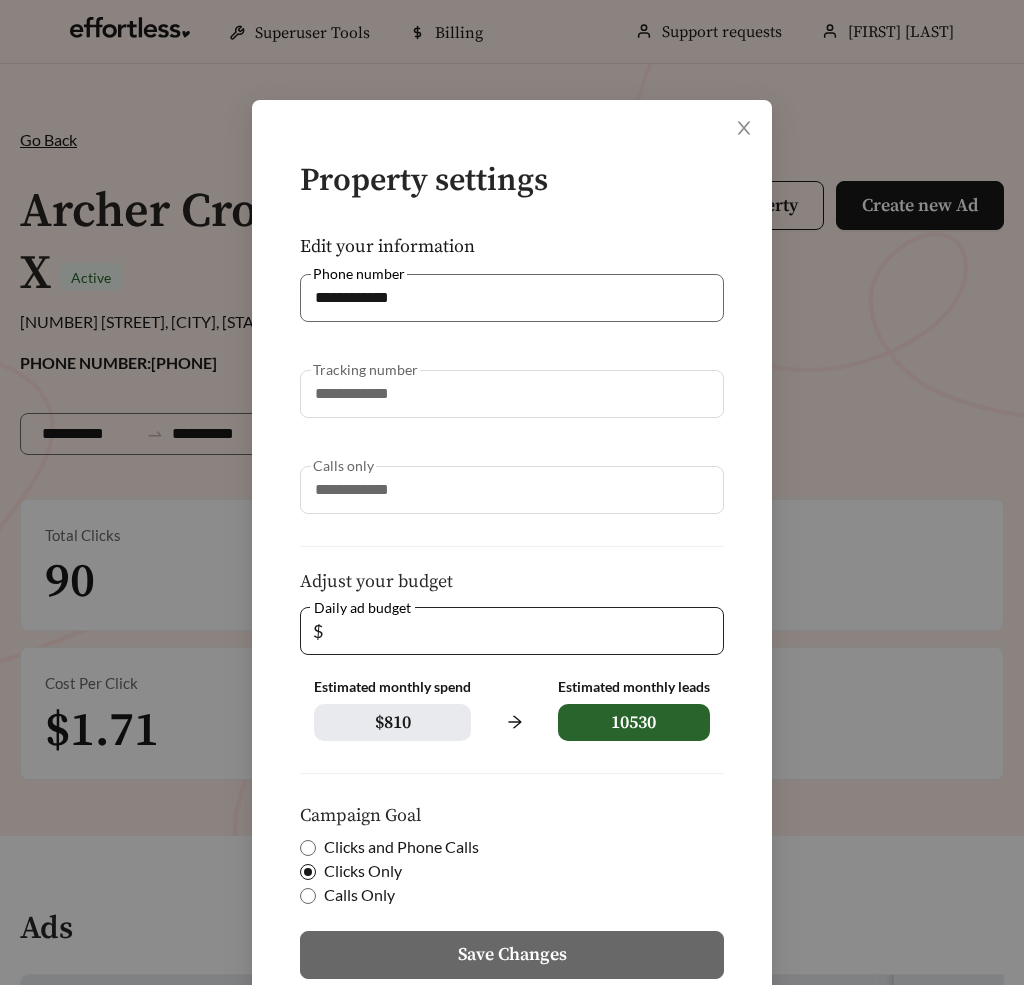 scroll, scrollTop: 146, scrollLeft: 0, axis: vertical 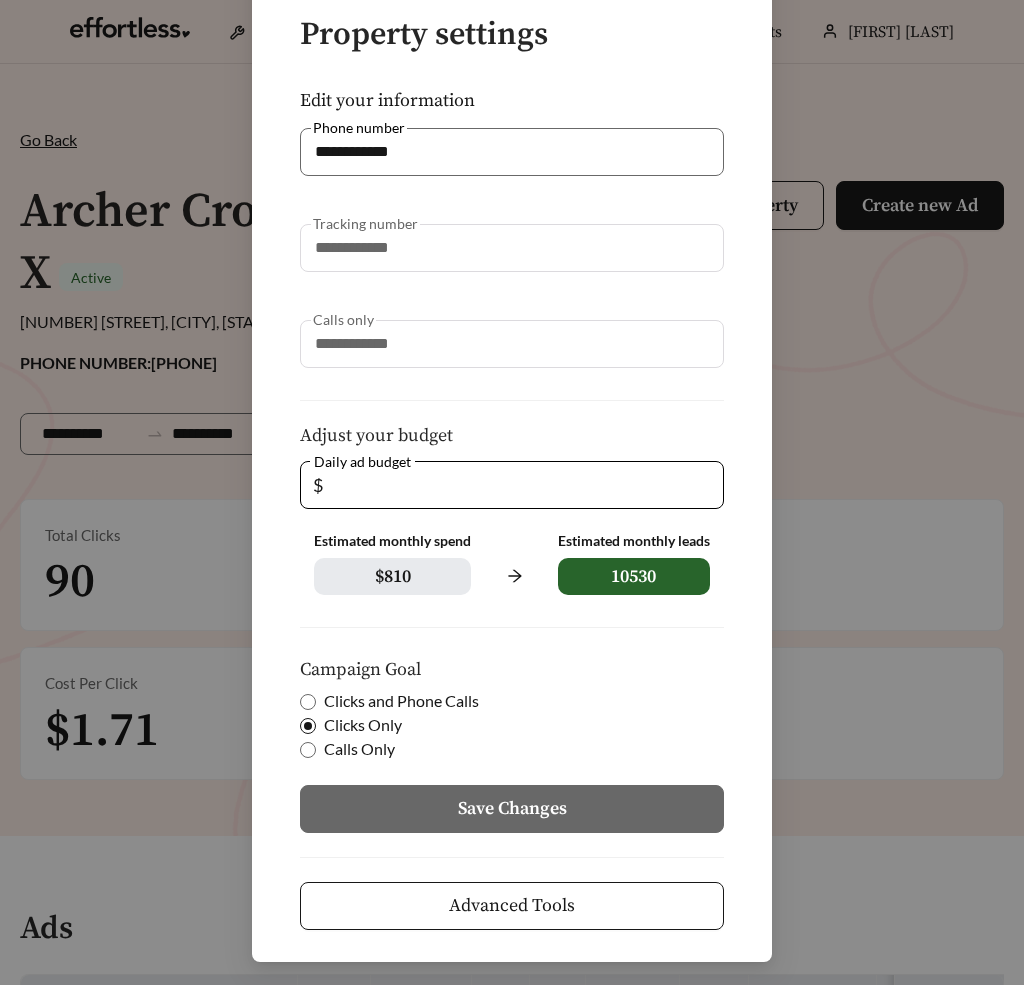 click on "Advanced Tools" at bounding box center (512, 905) 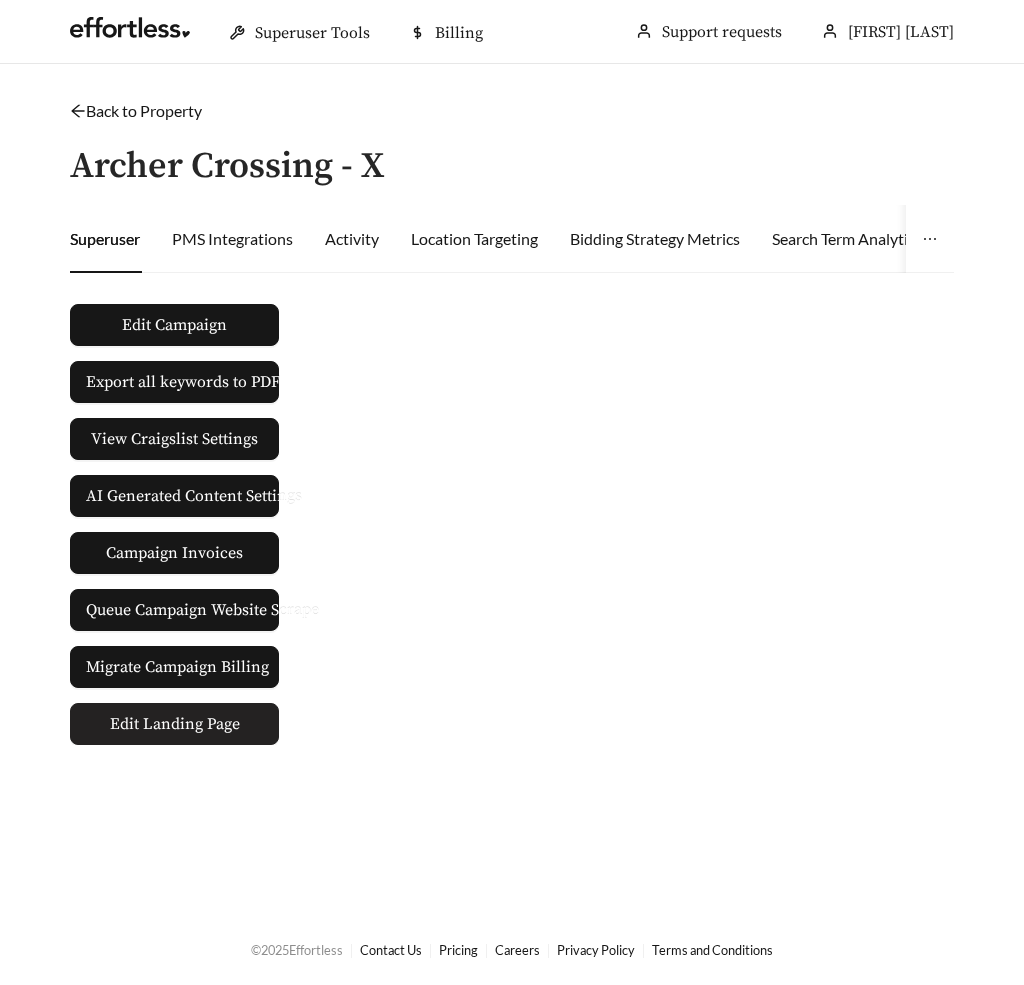 click on "Edit Landing Page" at bounding box center (175, 724) 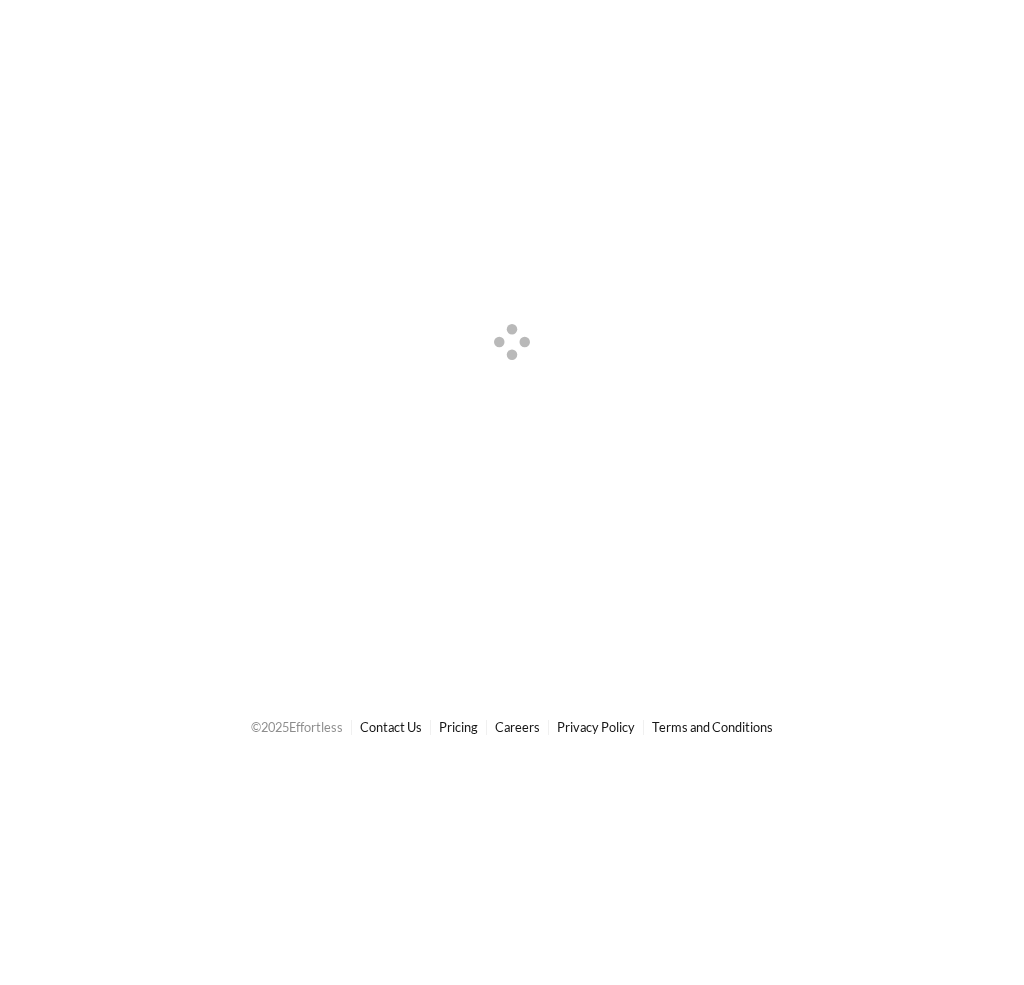 scroll, scrollTop: 0, scrollLeft: 0, axis: both 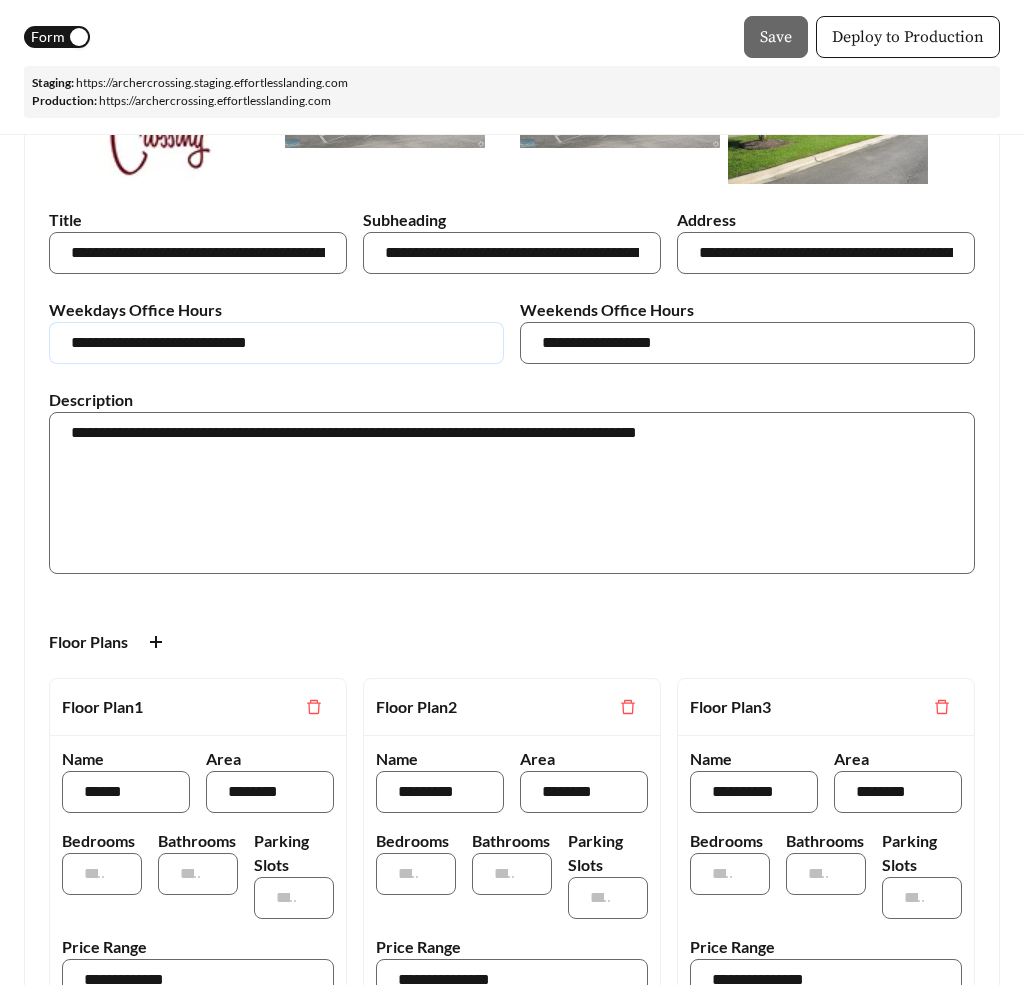 click on "**********" at bounding box center [276, 343] 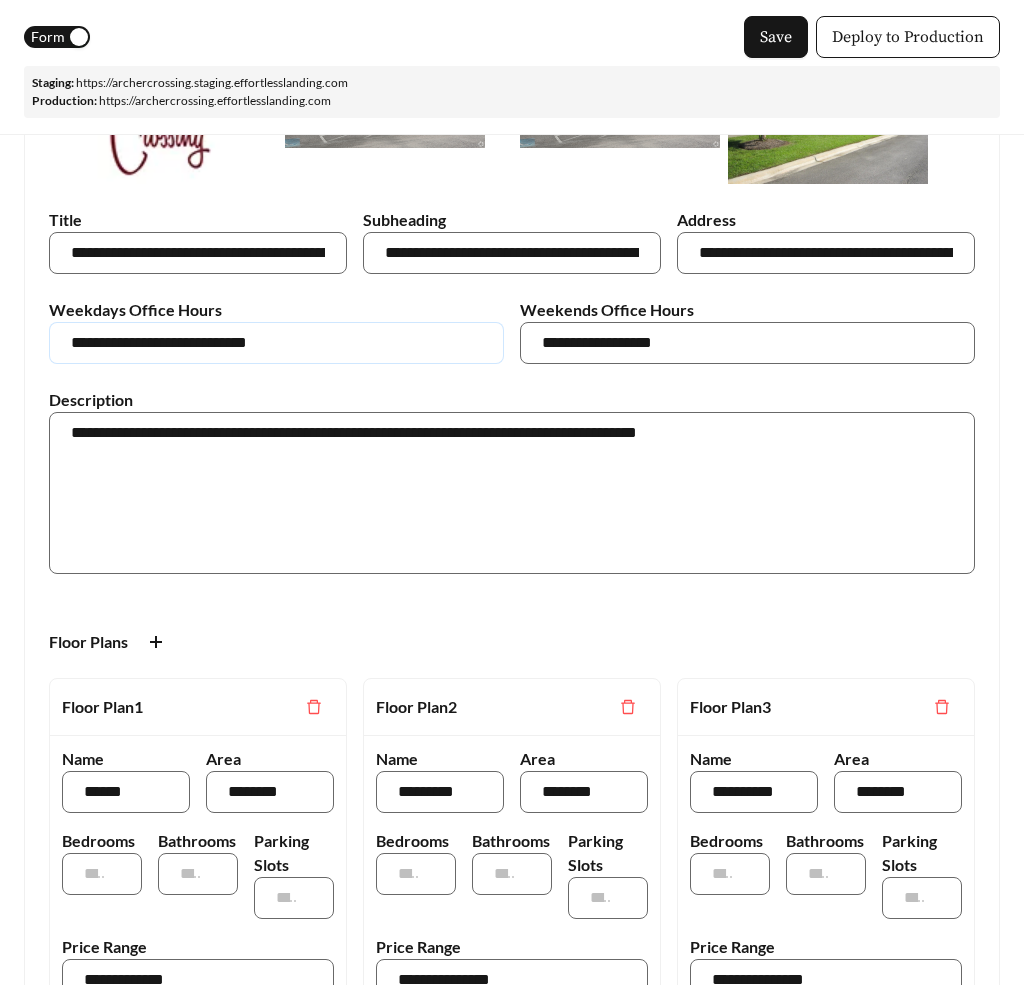click on "**********" at bounding box center (276, 343) 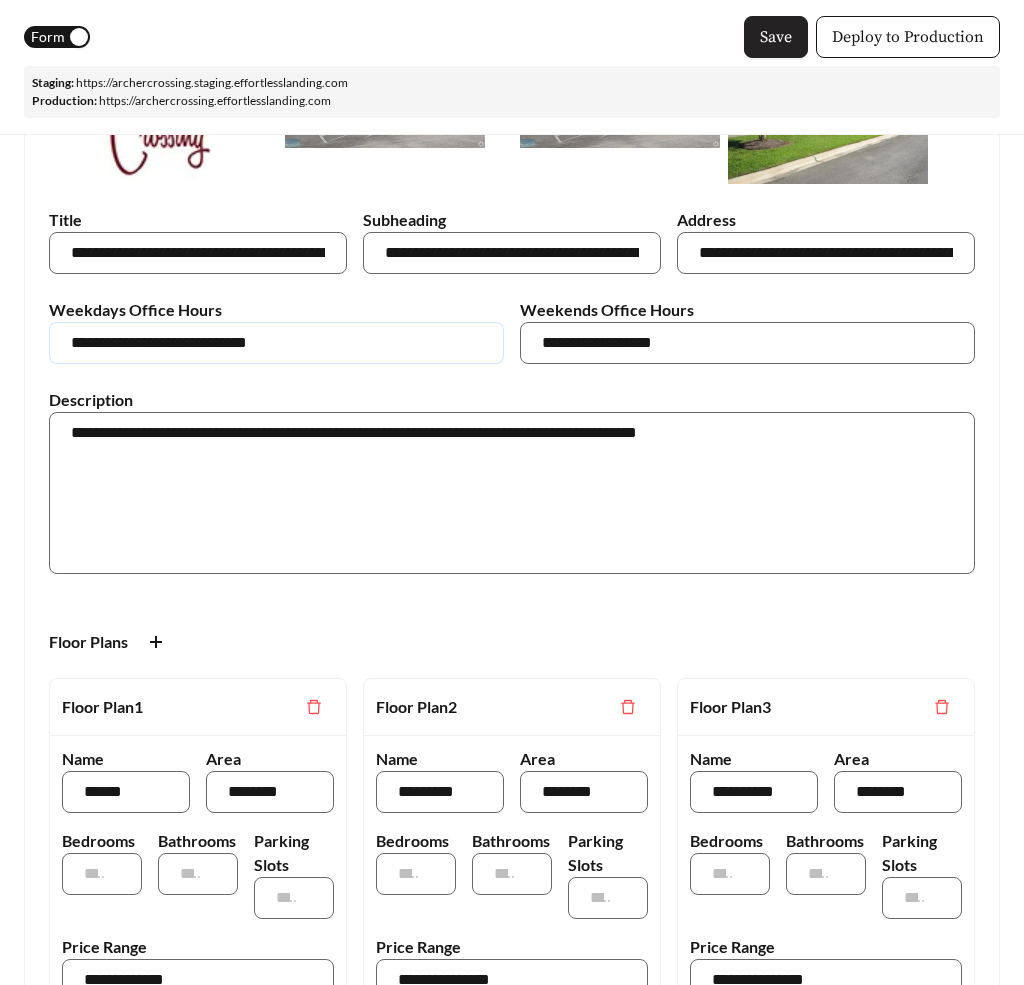 type on "**********" 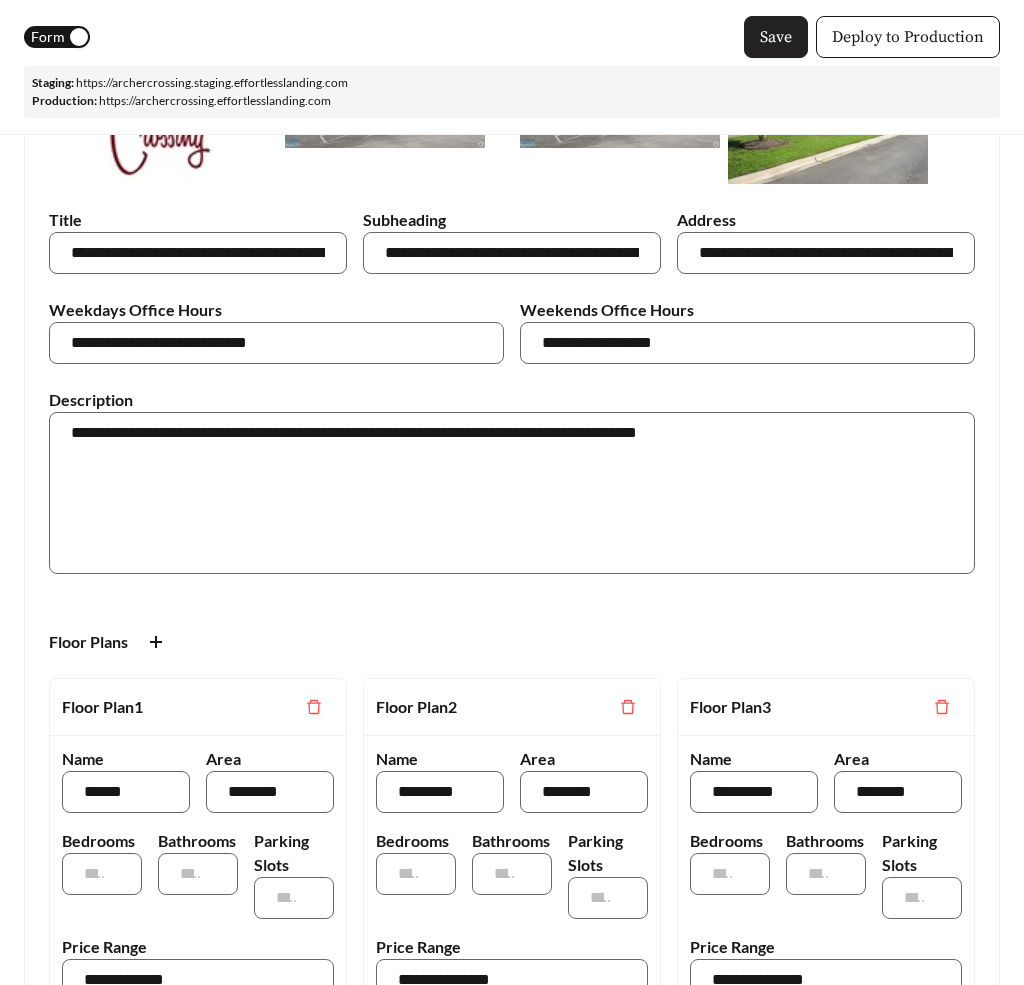click on "Save" at bounding box center [776, 37] 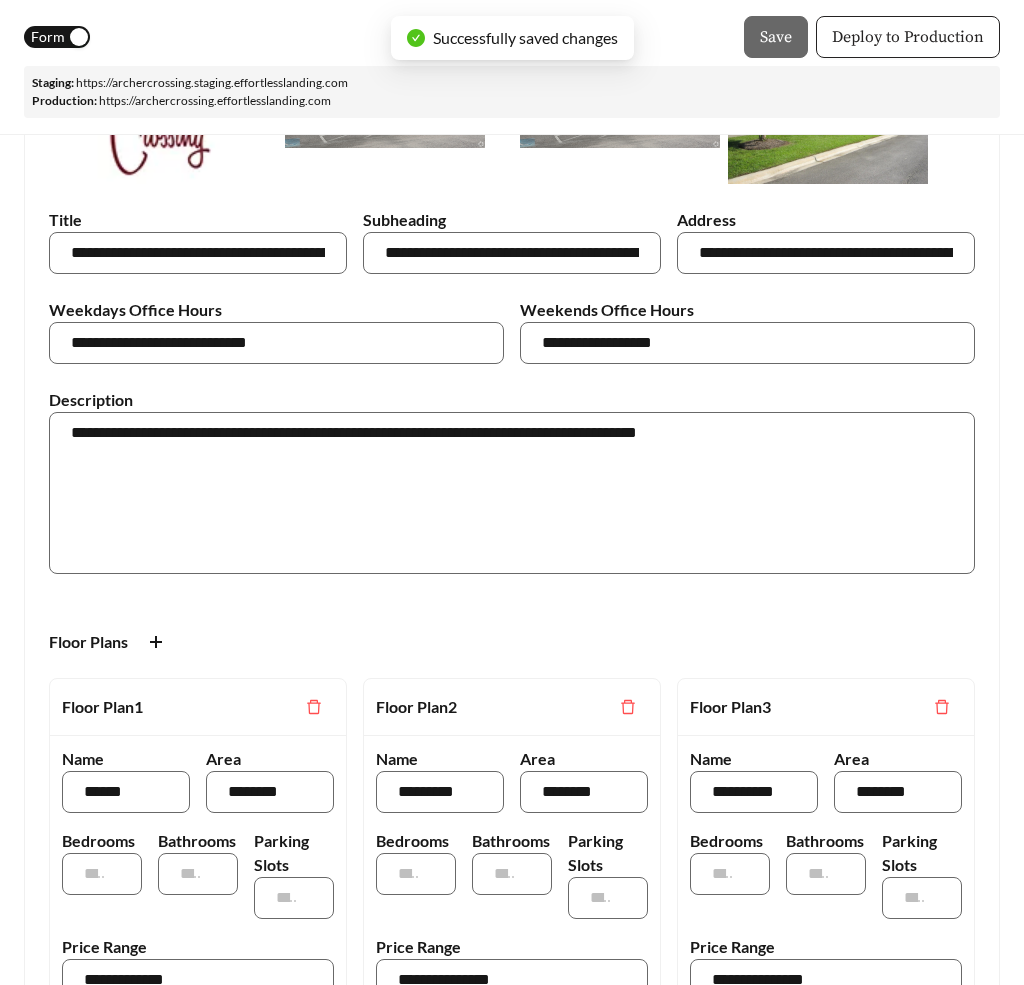 click on "Deploy to Production" at bounding box center [908, 37] 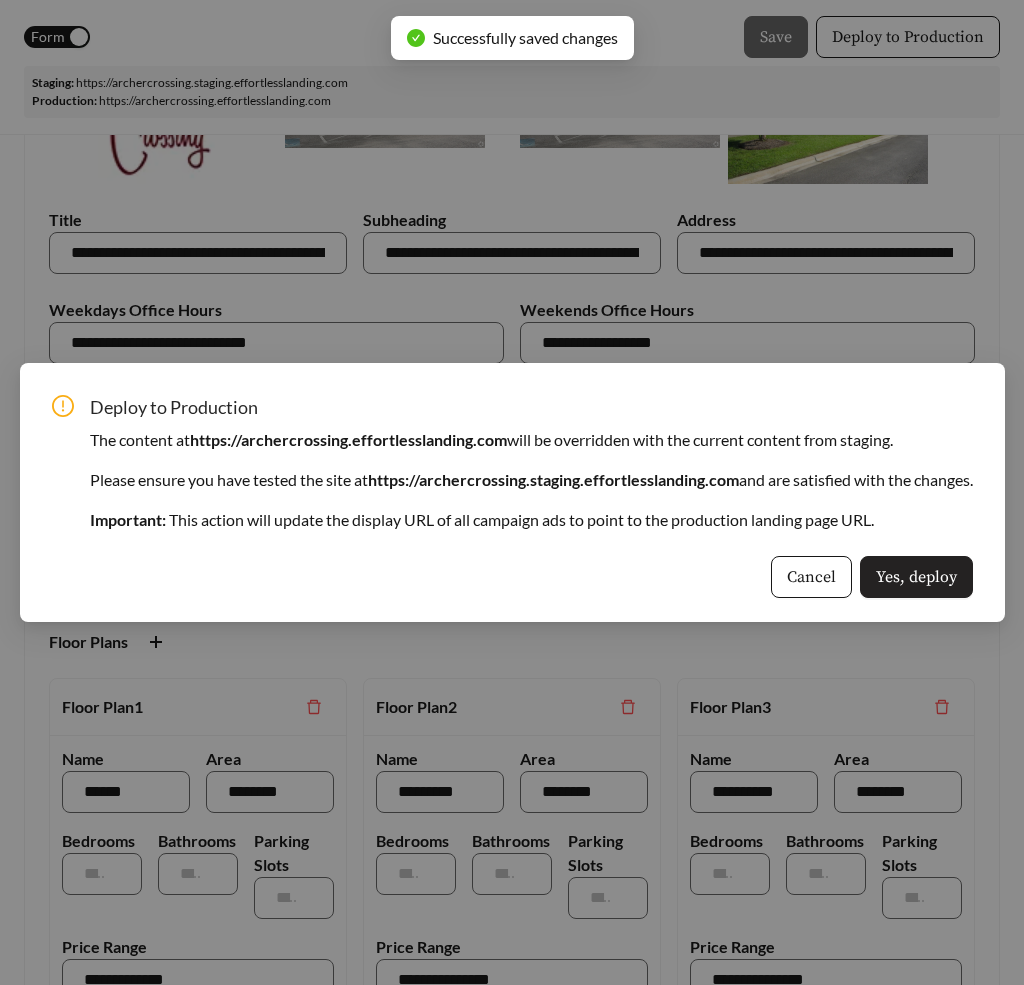 click on "Yes, deploy" at bounding box center (916, 577) 